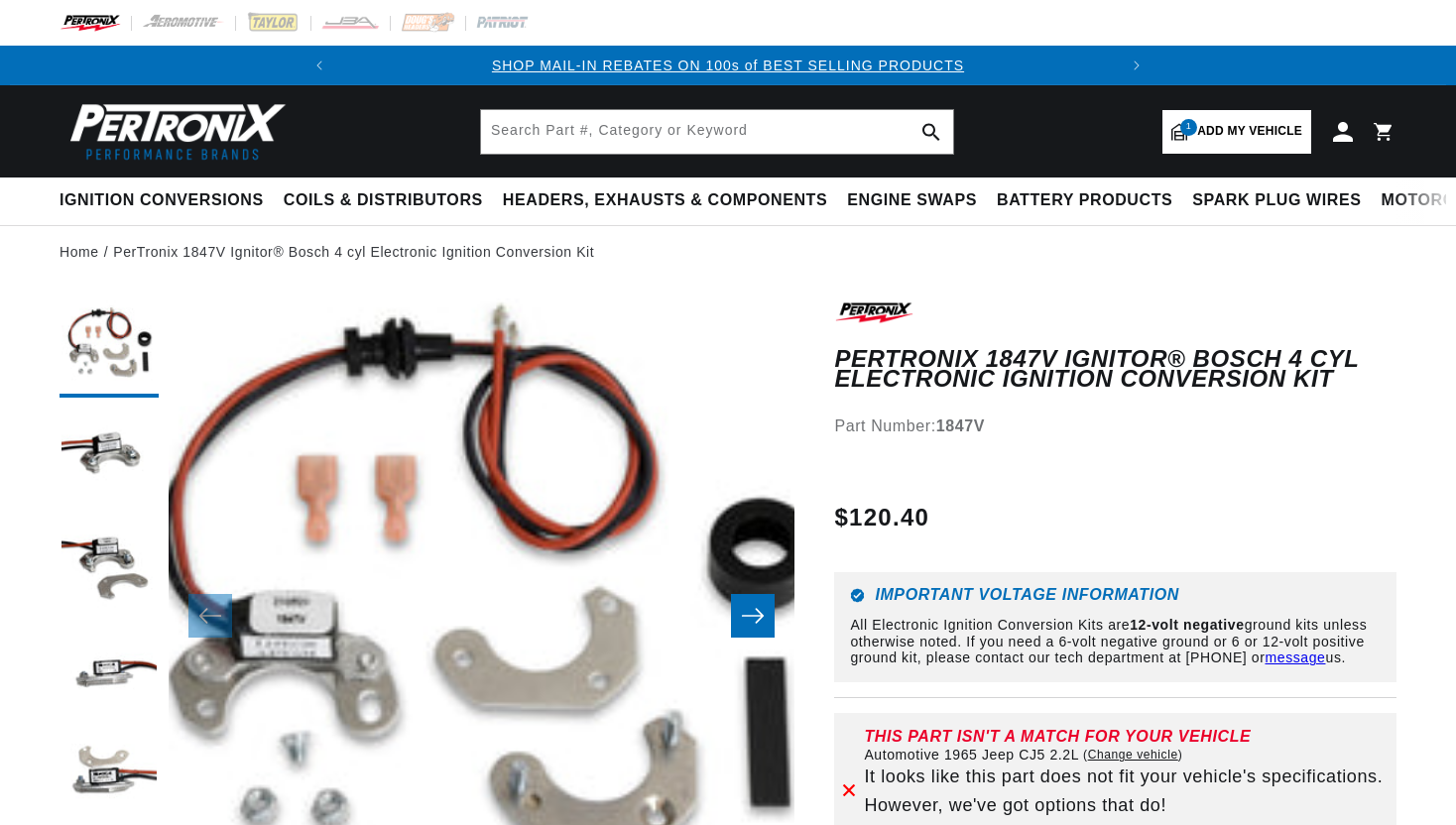 scroll, scrollTop: 0, scrollLeft: 0, axis: both 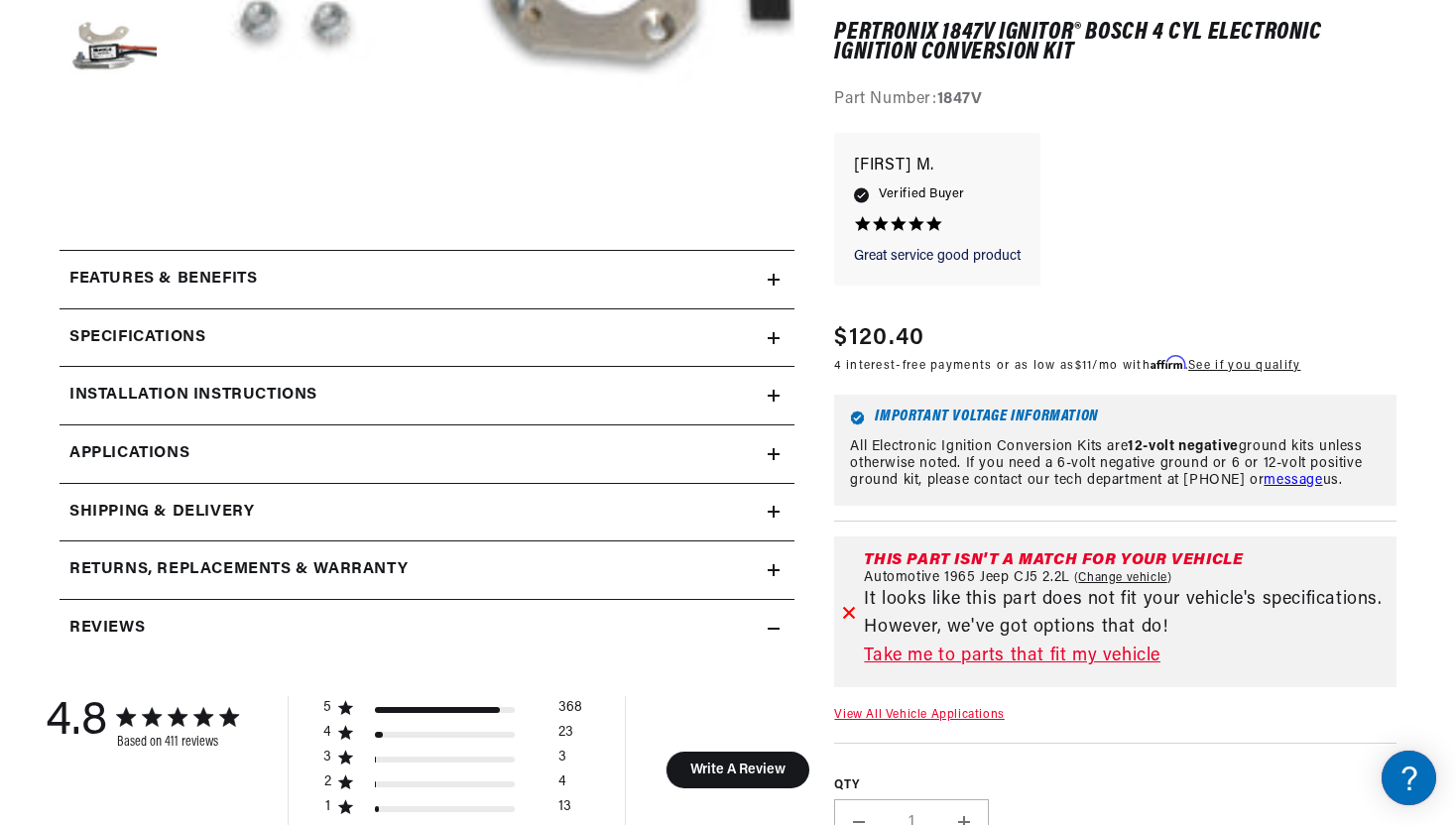click on "Take me to parts that fit my vehicle" at bounding box center [1126, 656] 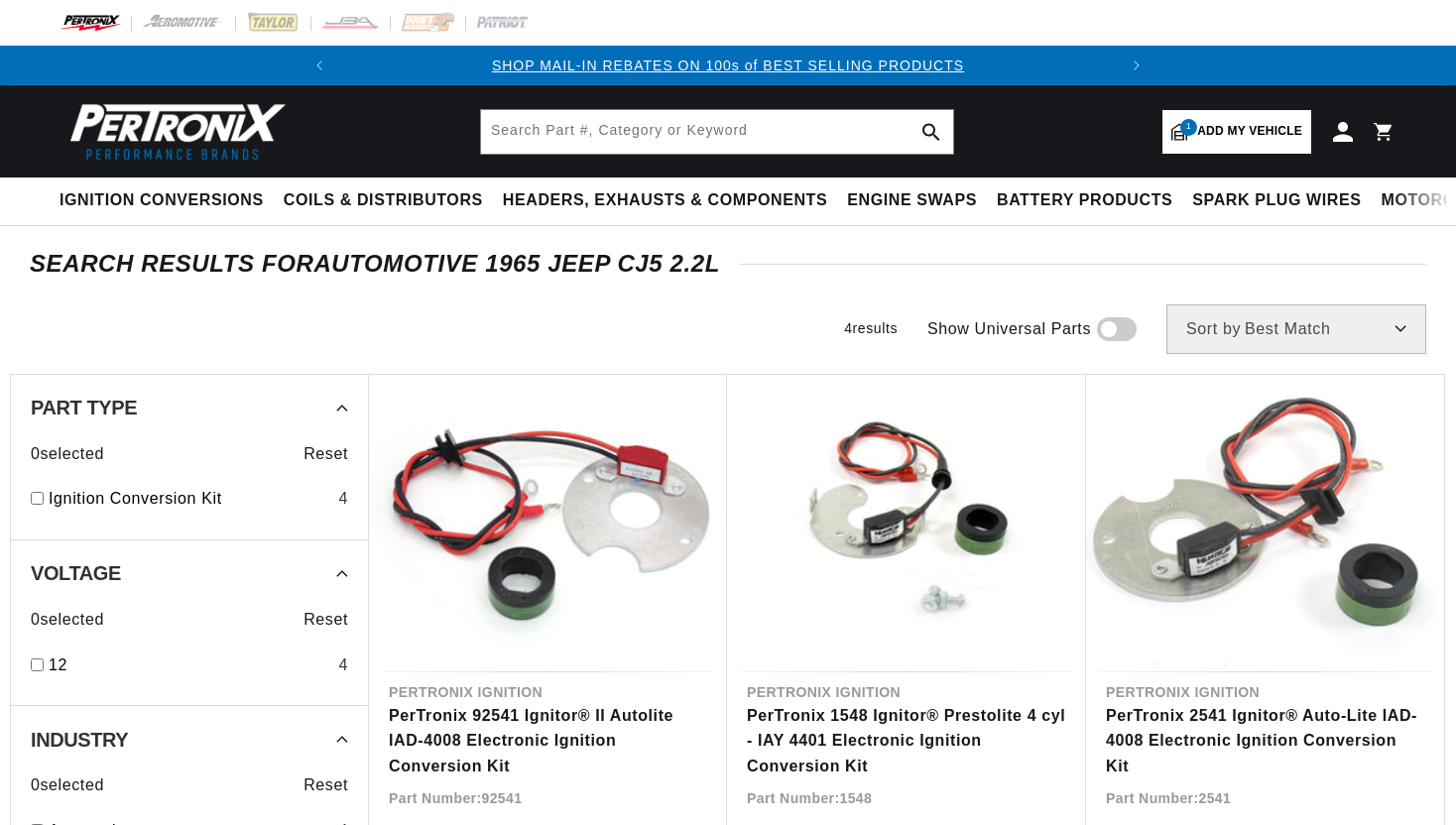 scroll, scrollTop: 0, scrollLeft: 0, axis: both 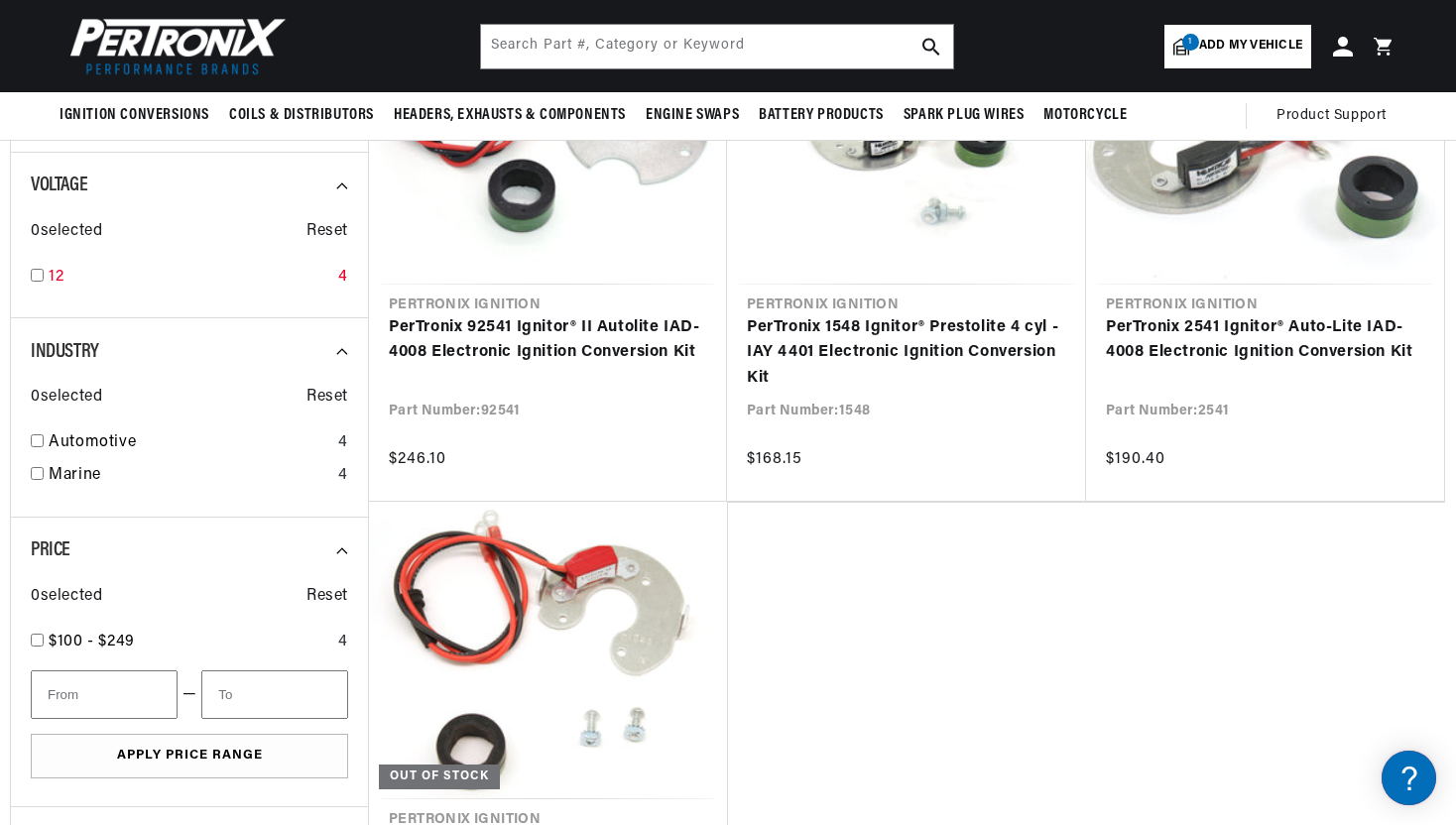 click at bounding box center (37, 275) 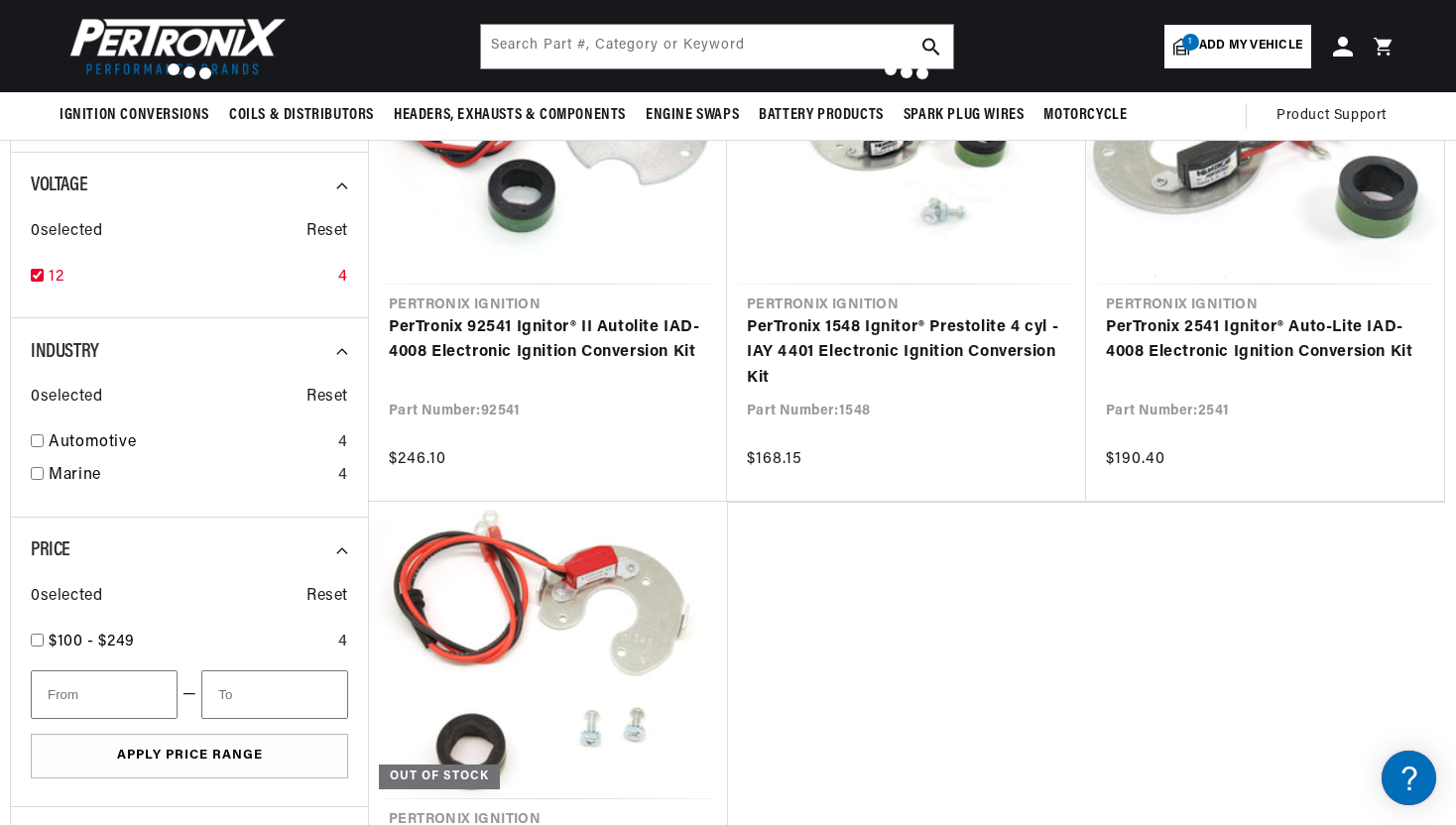 checkbox on "true" 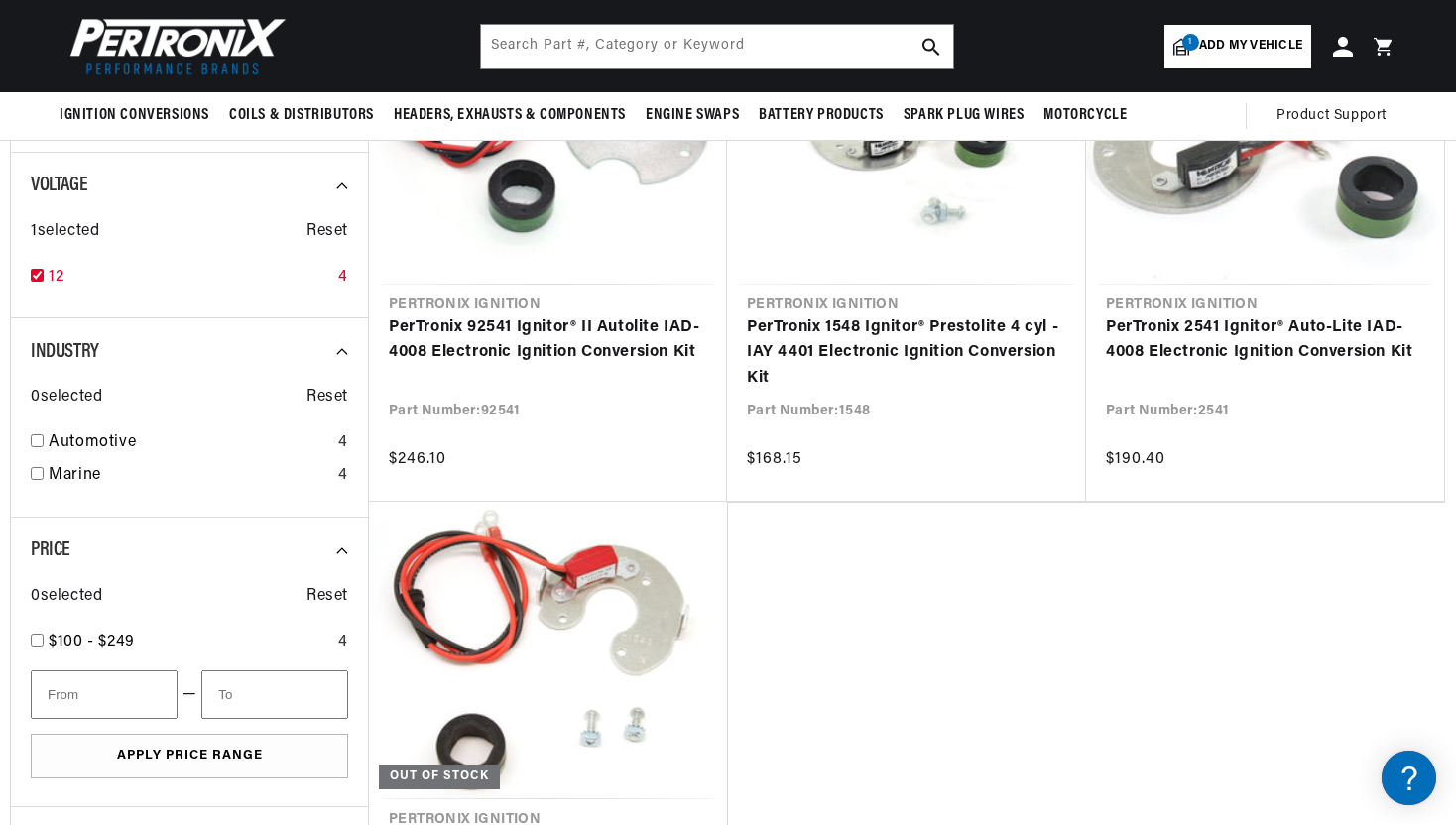 scroll, scrollTop: 0, scrollLeft: 0, axis: both 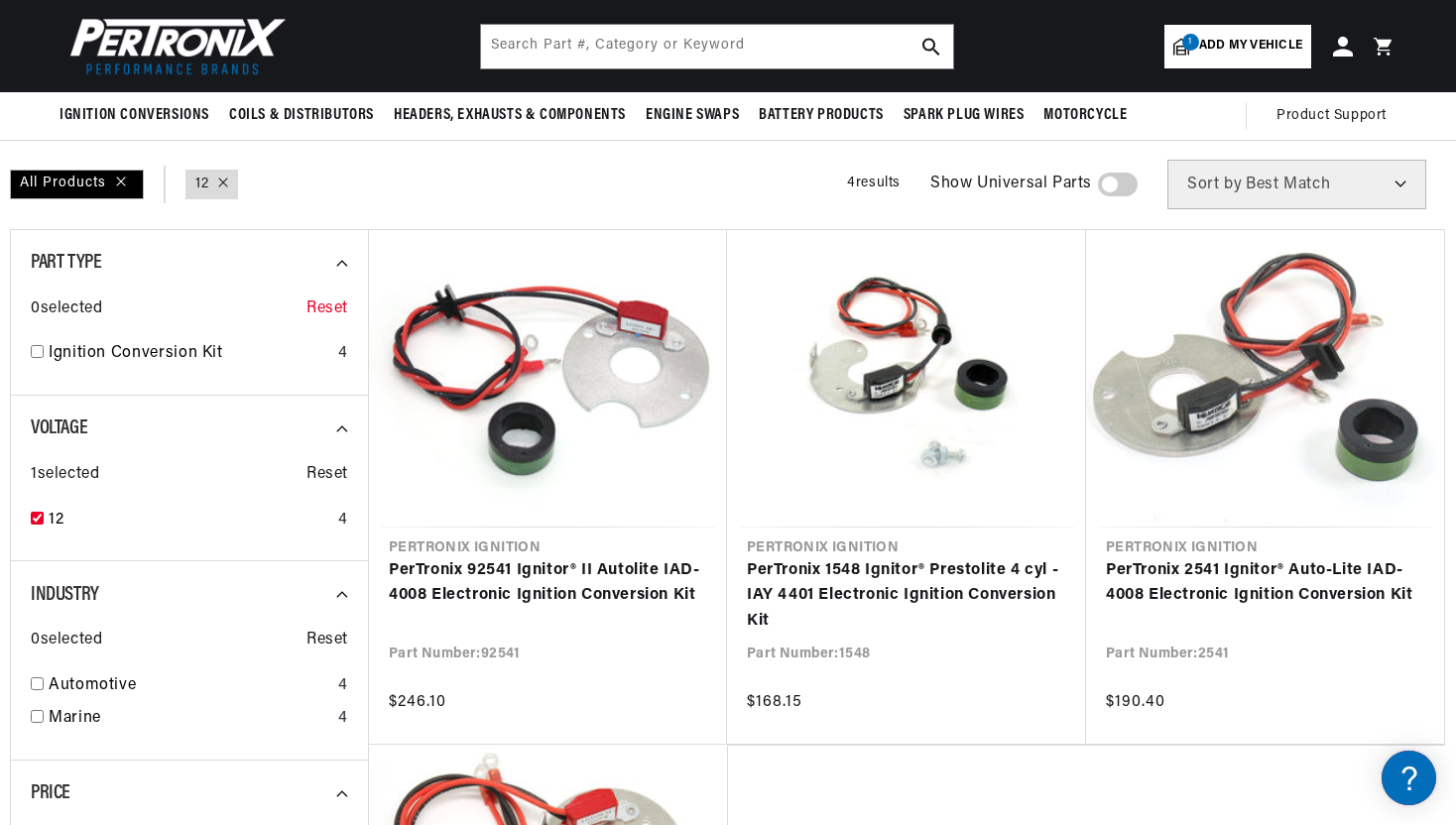 click on "Reset" at bounding box center [327, 309] 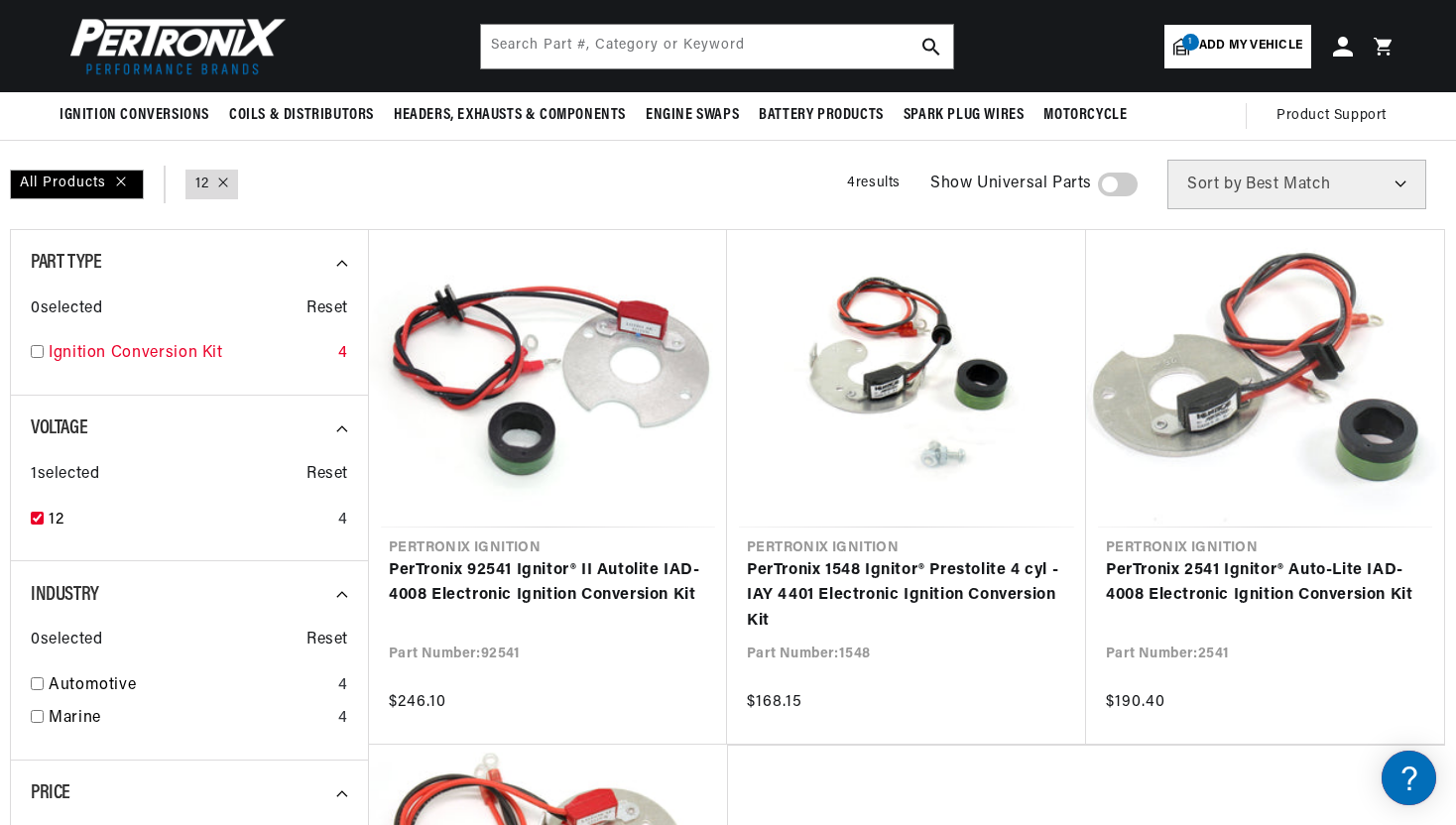 click on "4" at bounding box center [343, 354] 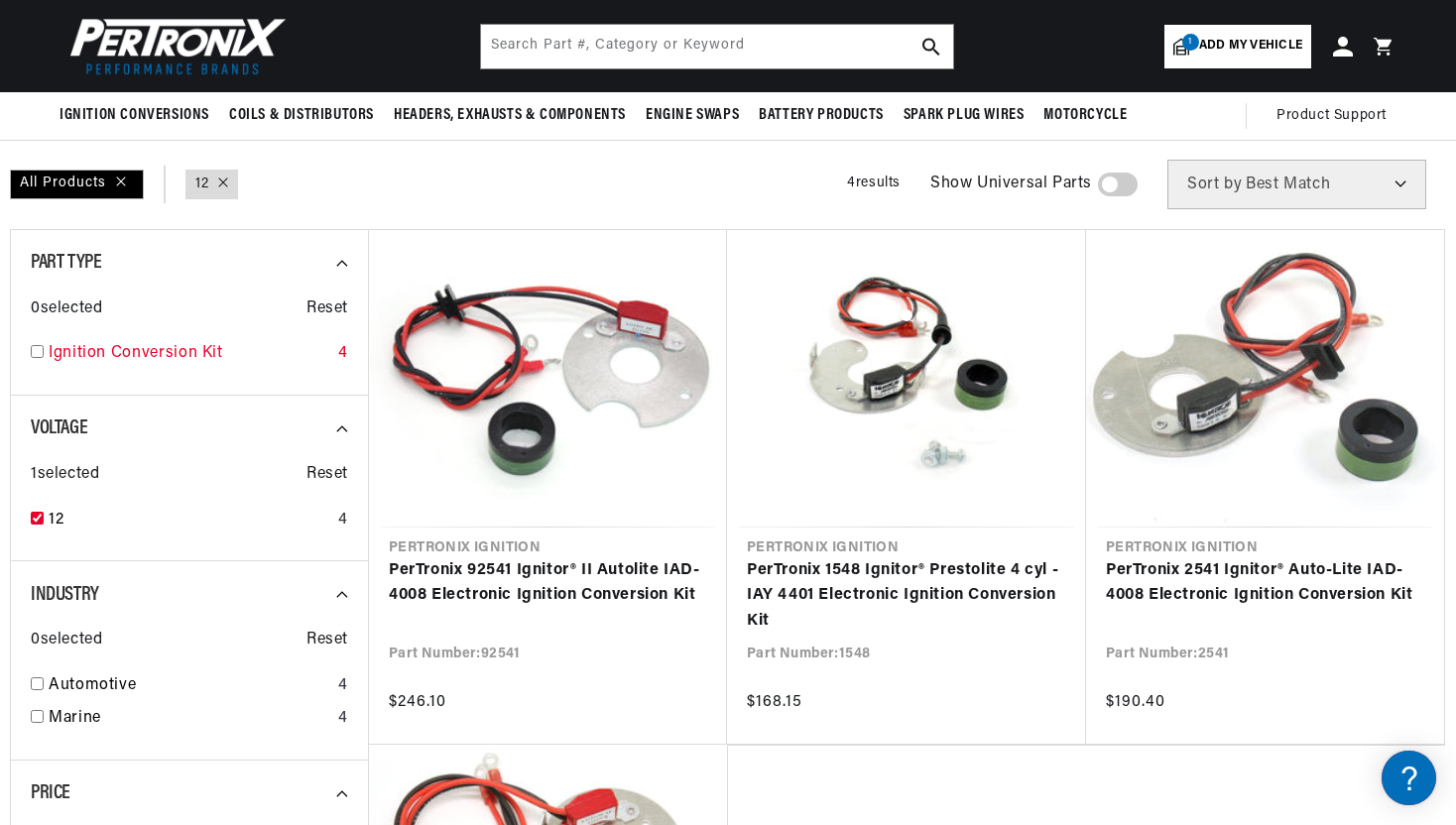 scroll, scrollTop: 0, scrollLeft: 741, axis: horizontal 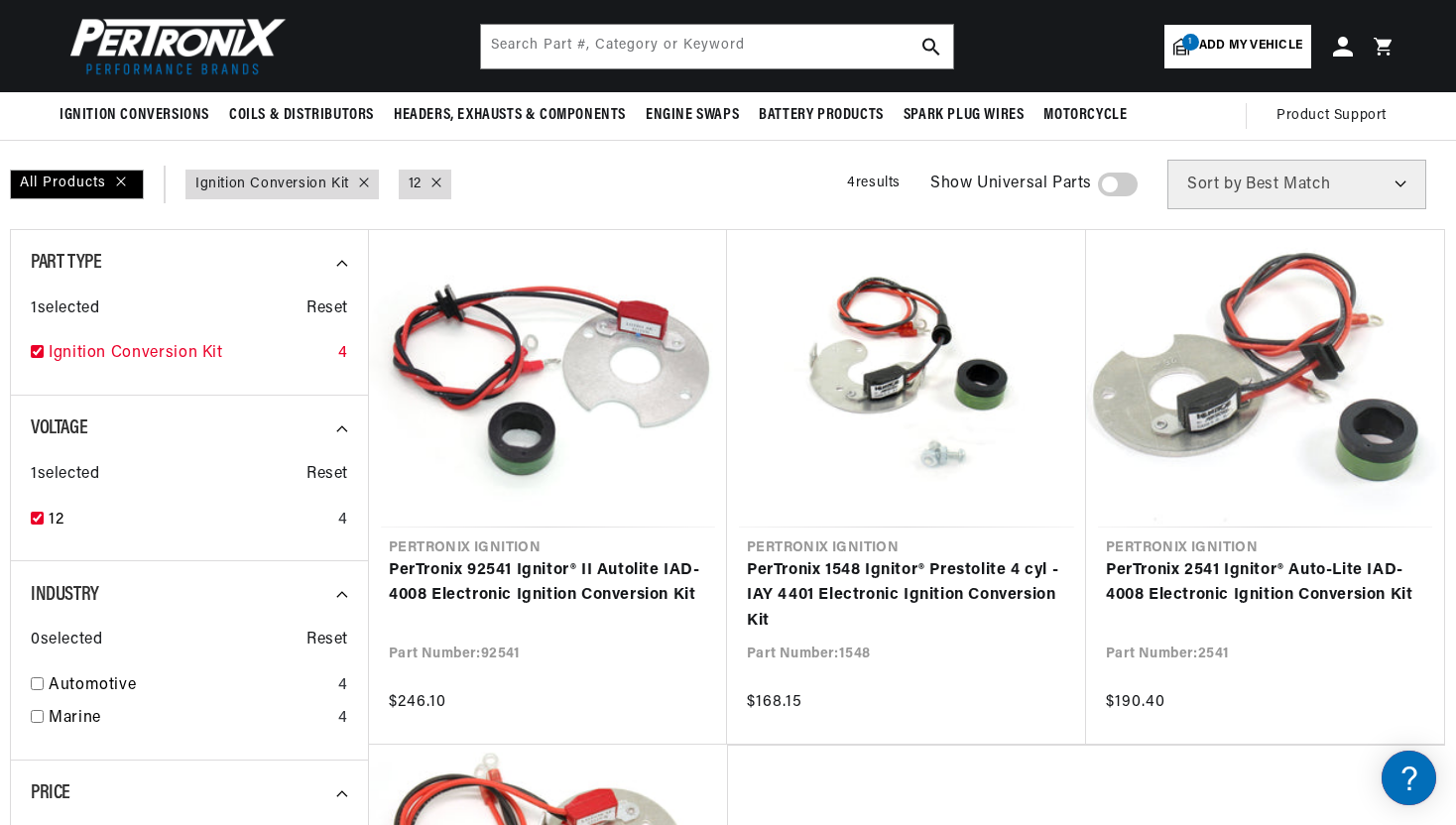 click on "4" at bounding box center [343, 354] 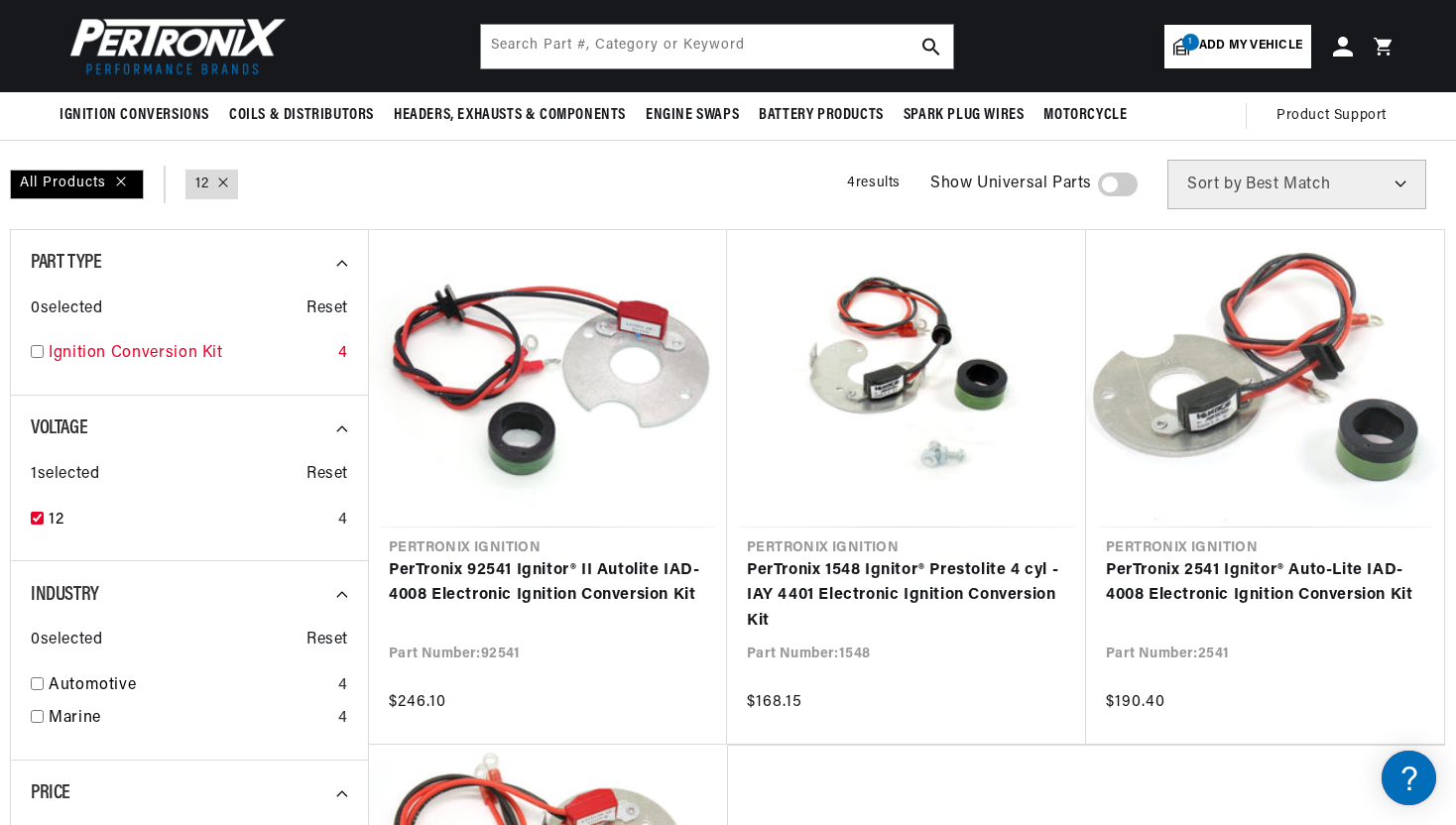 click on "4" at bounding box center (343, 354) 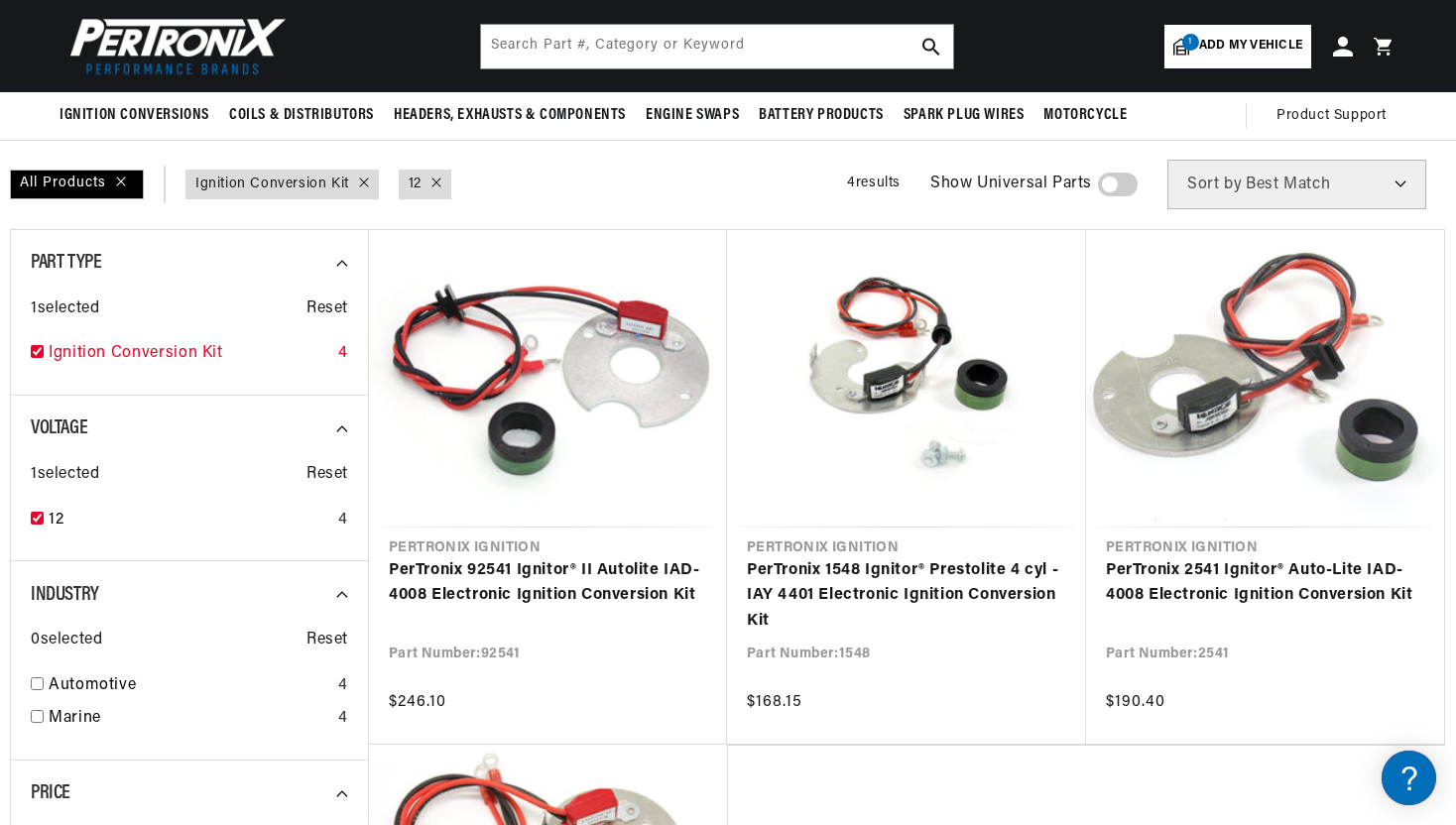 click on "4" at bounding box center (343, 354) 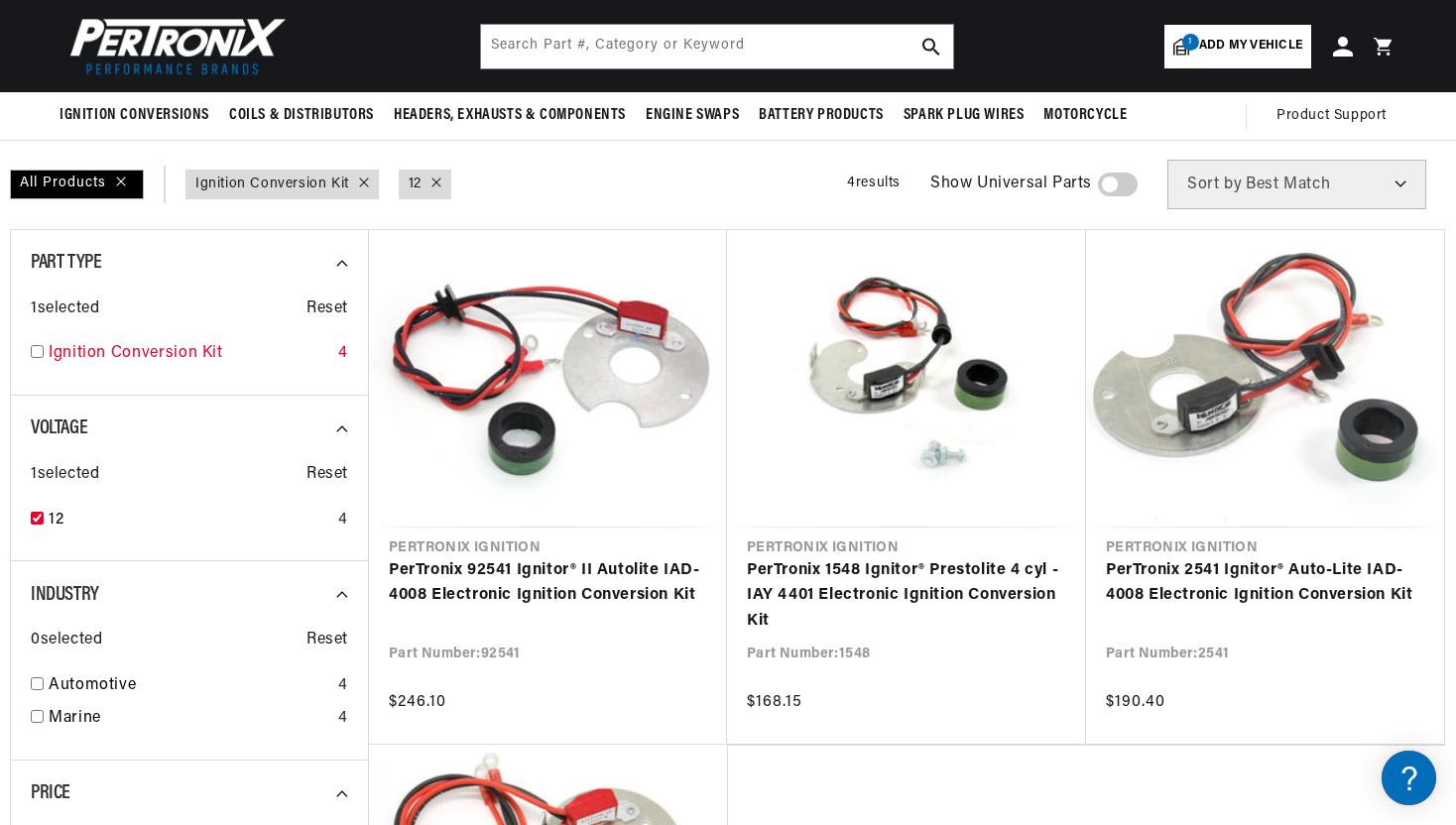 checkbox on "false" 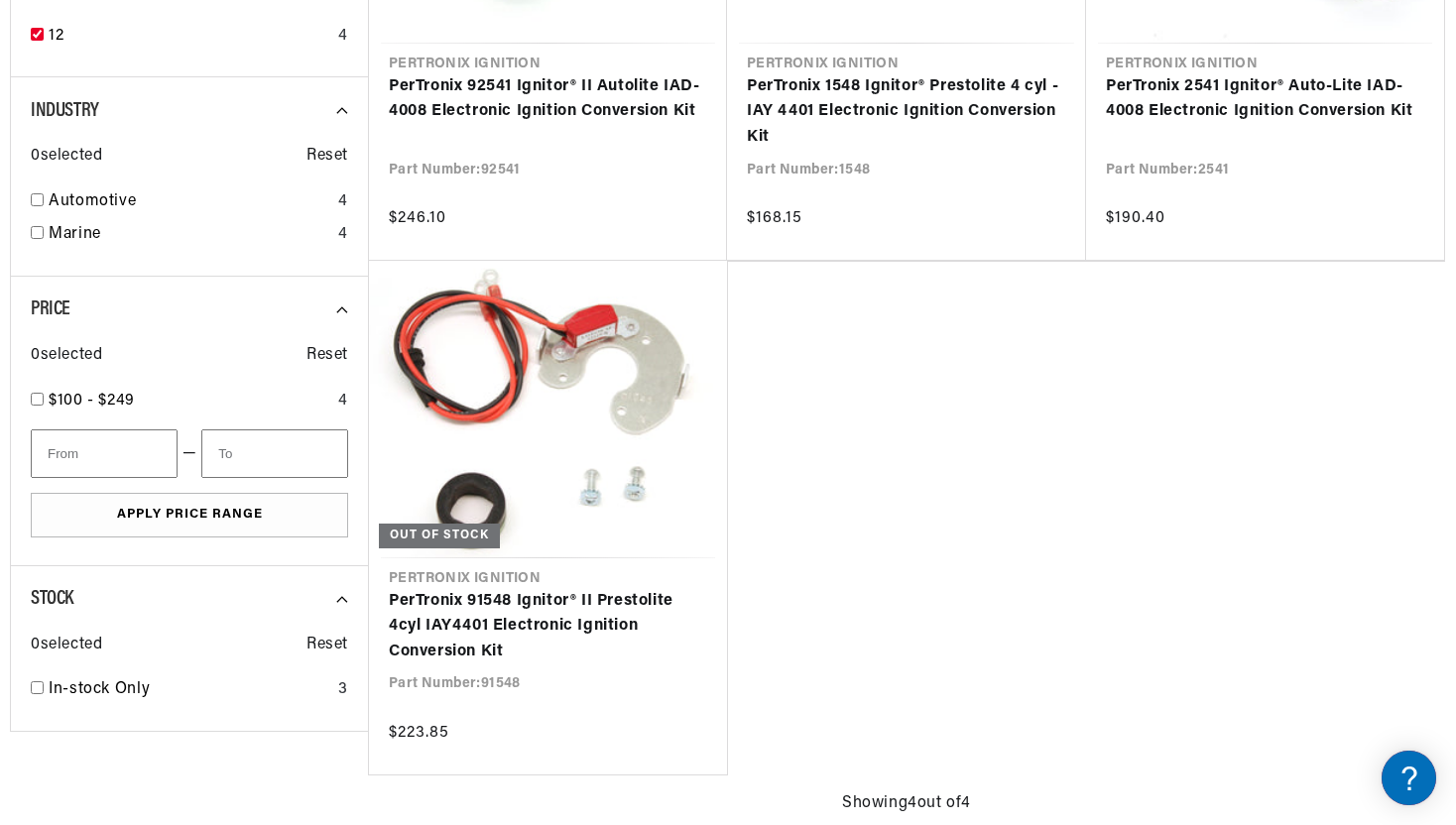 scroll, scrollTop: 663, scrollLeft: 0, axis: vertical 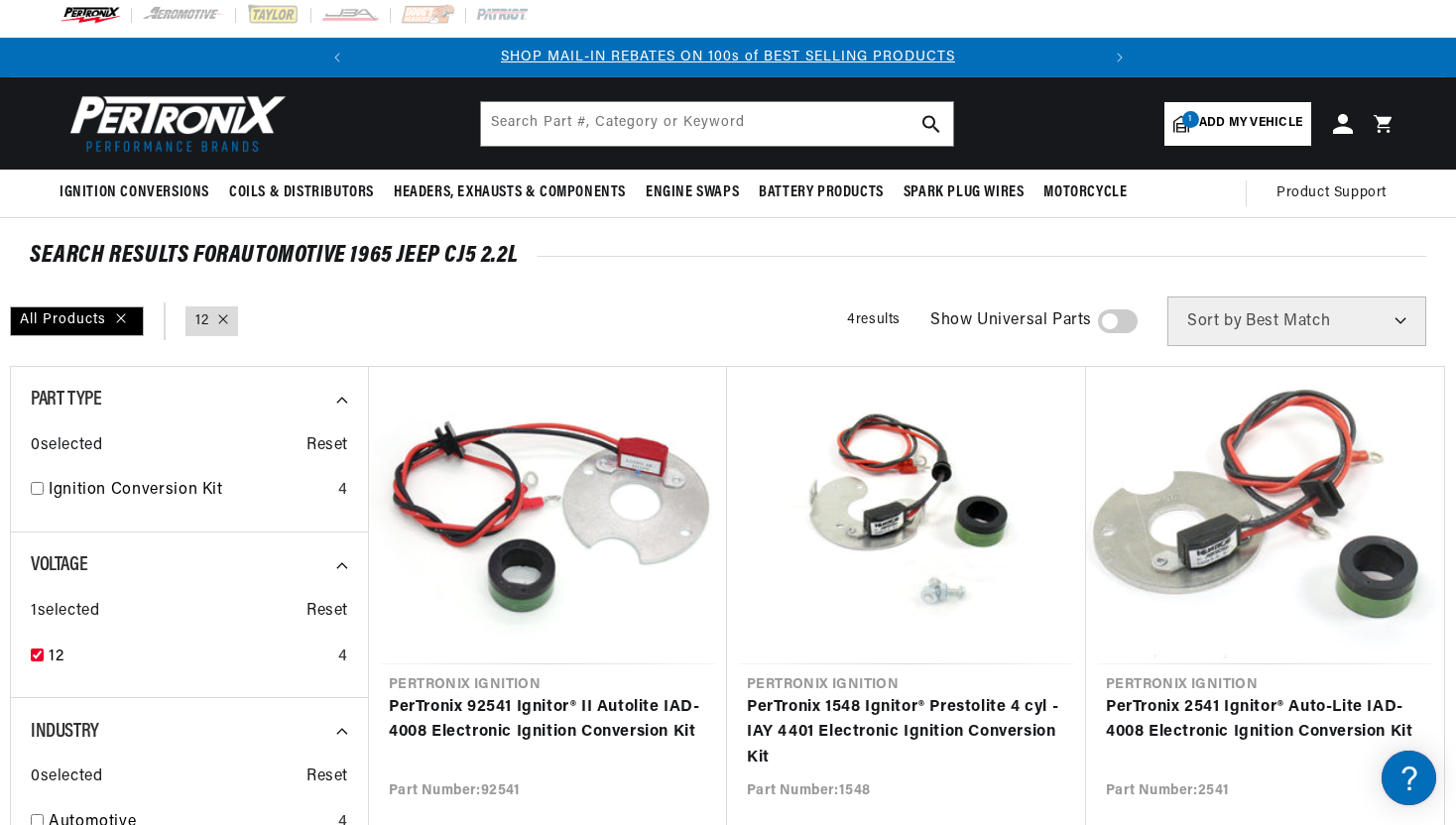 click on "Show Universal Parts" at bounding box center [1011, 321] 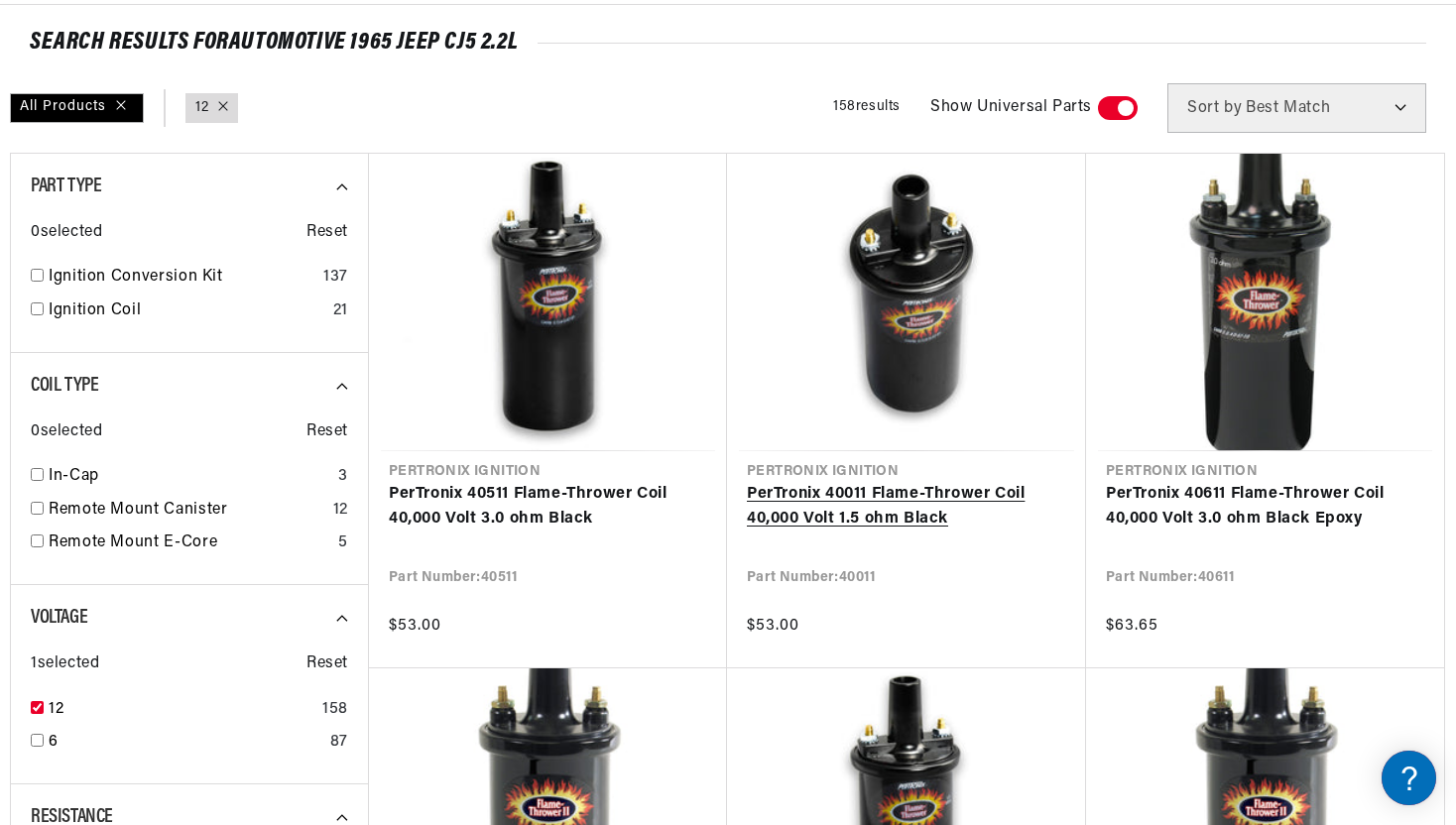 scroll, scrollTop: 317, scrollLeft: 0, axis: vertical 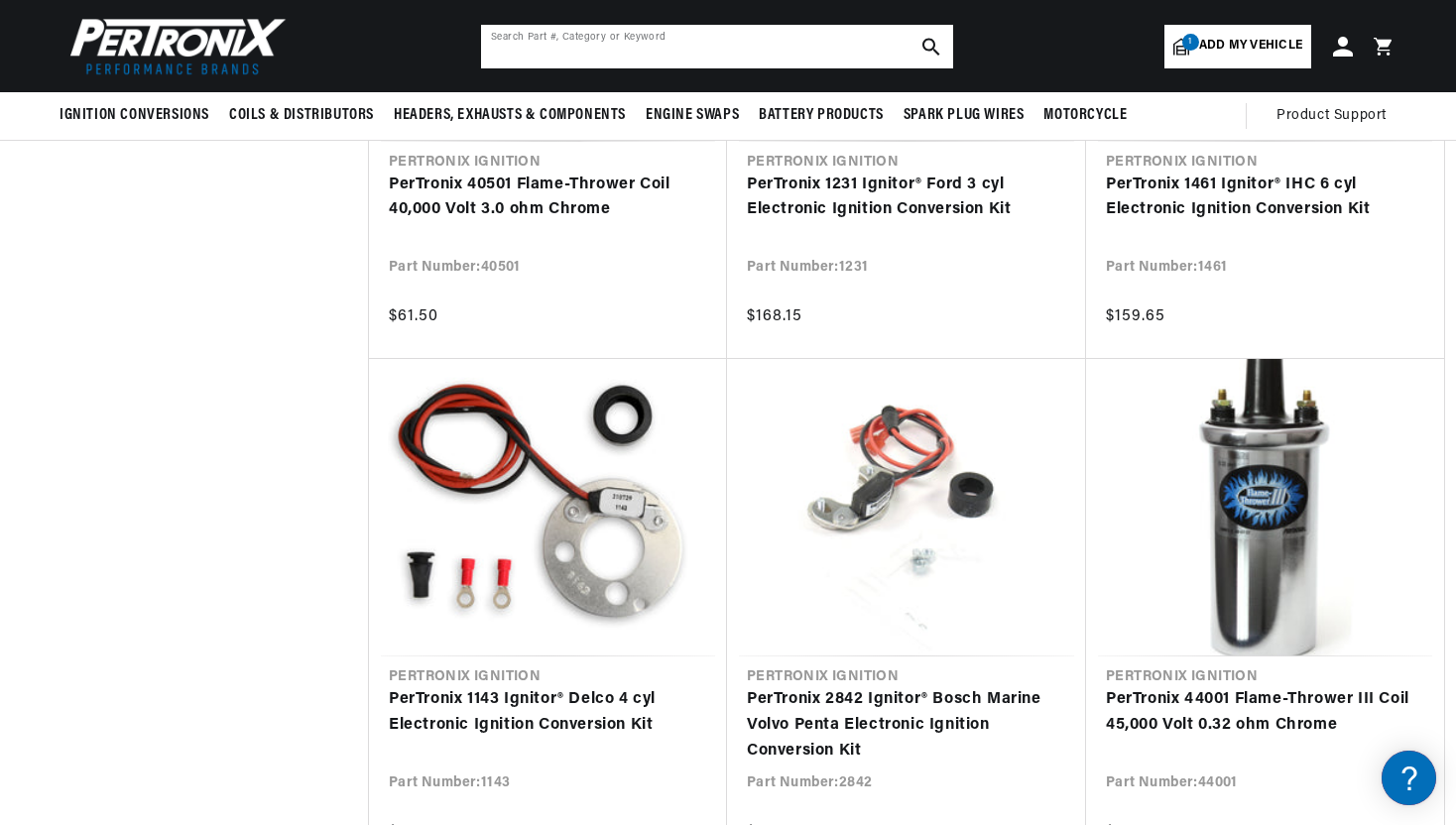 click at bounding box center [717, 47] 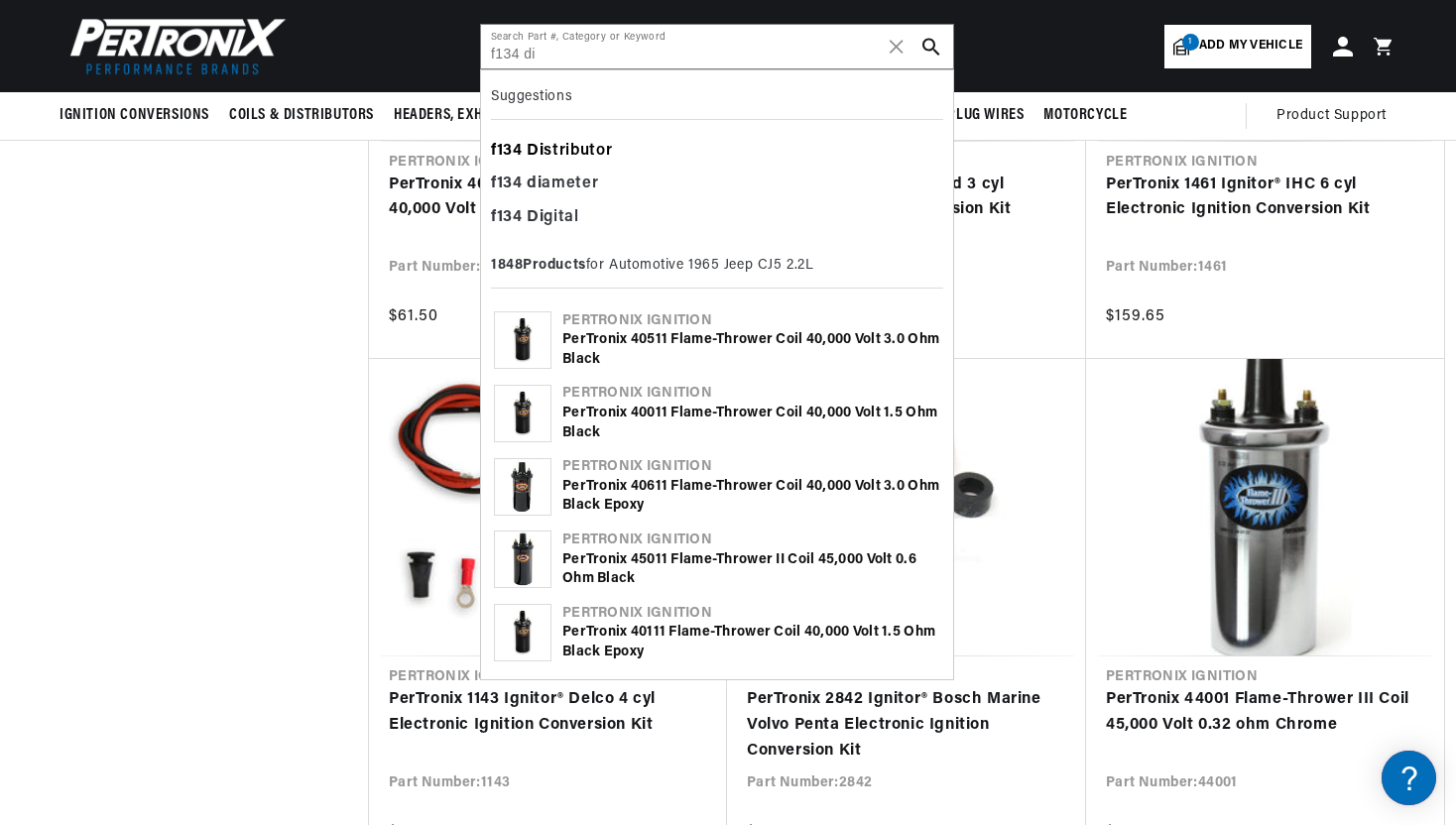 click on "f134   Di stributor" at bounding box center (717, 152) 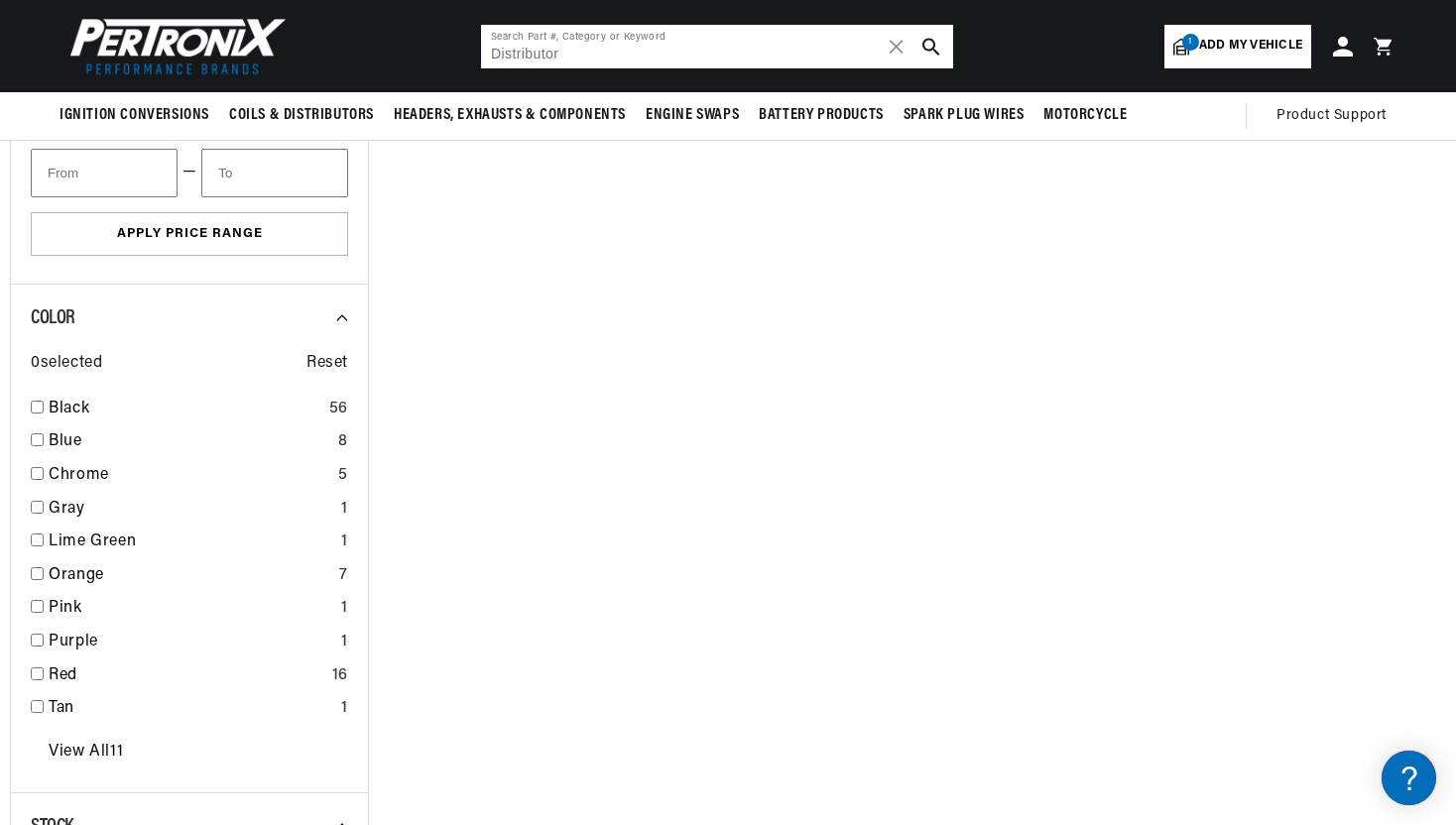 type on "Distributor" 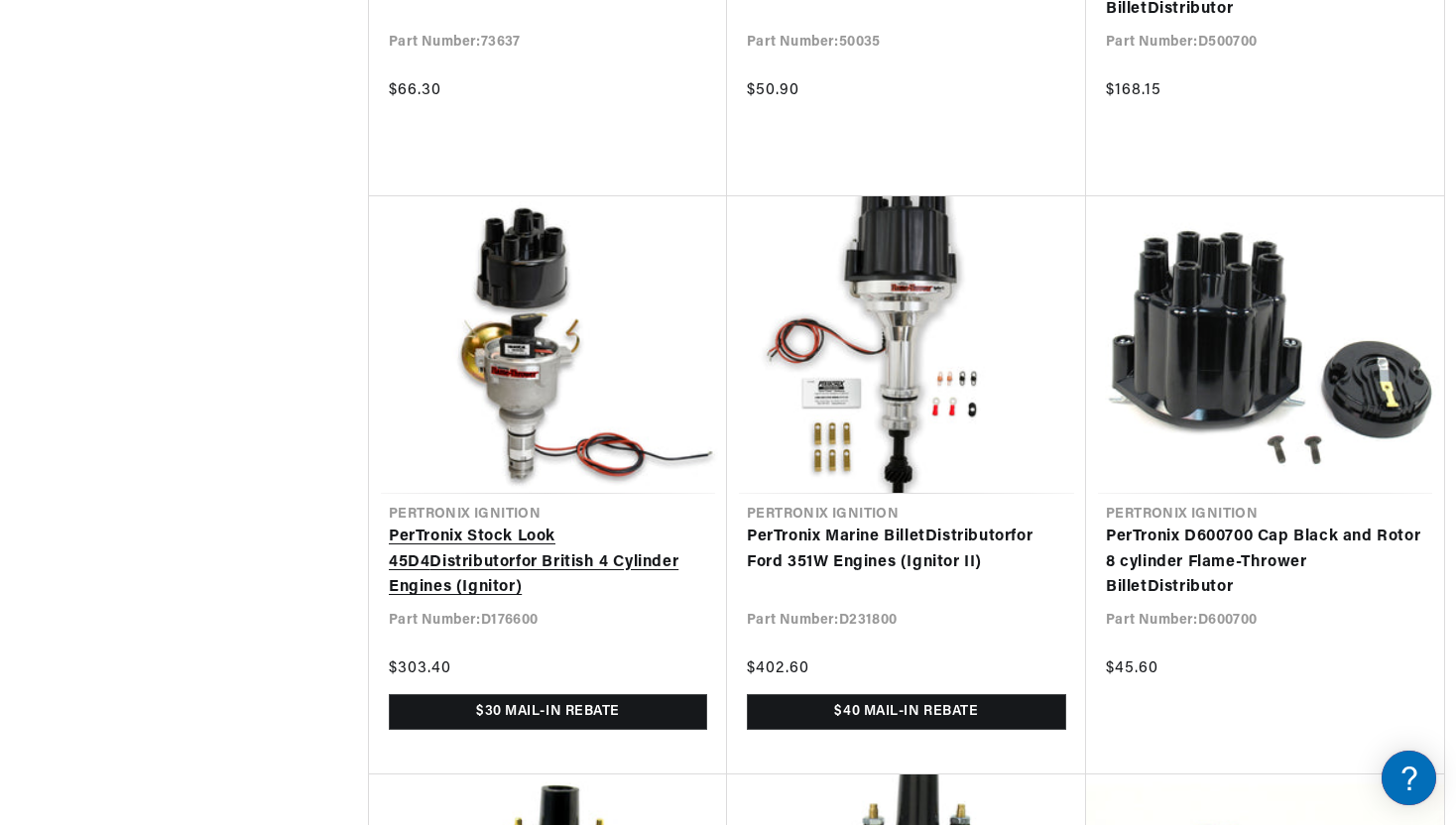 click on "PerTronix Stock Look 45D4  Distributor  for British 4 Cylinder Engines (Ignitor)" at bounding box center (547, 562) 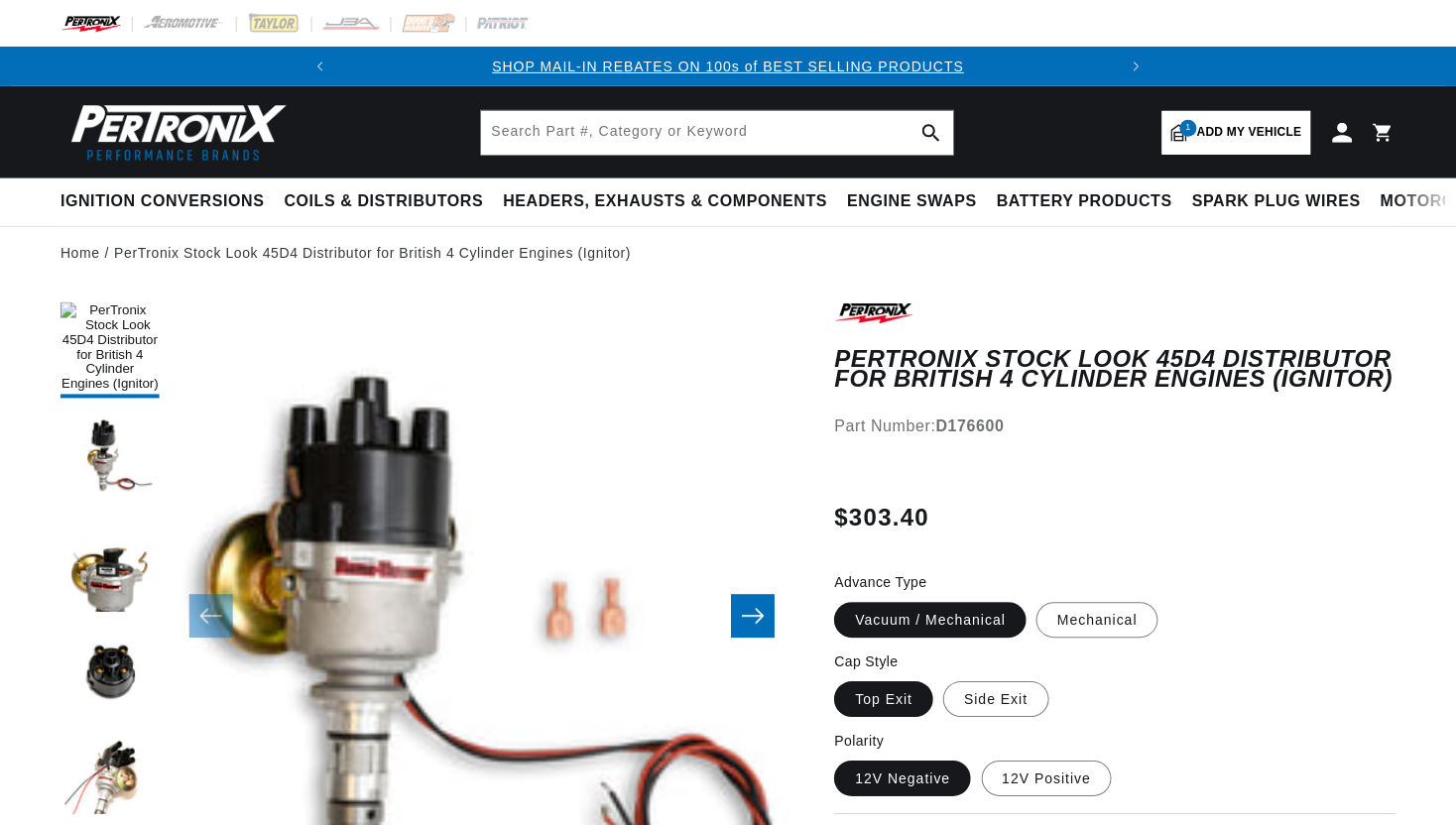 scroll, scrollTop: 0, scrollLeft: 0, axis: both 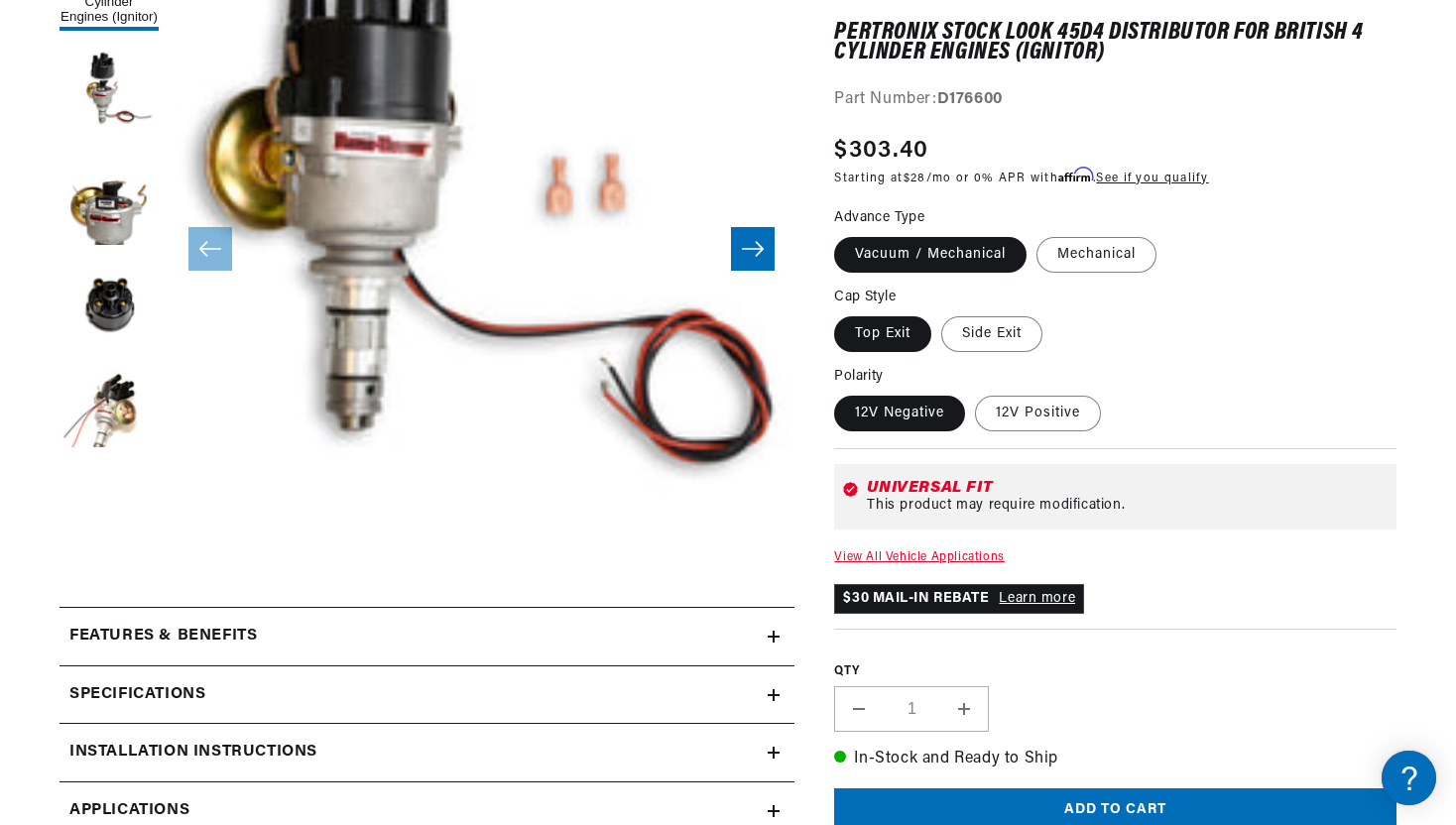 click on "View All Vehicle Applications" at bounding box center [918, 557] 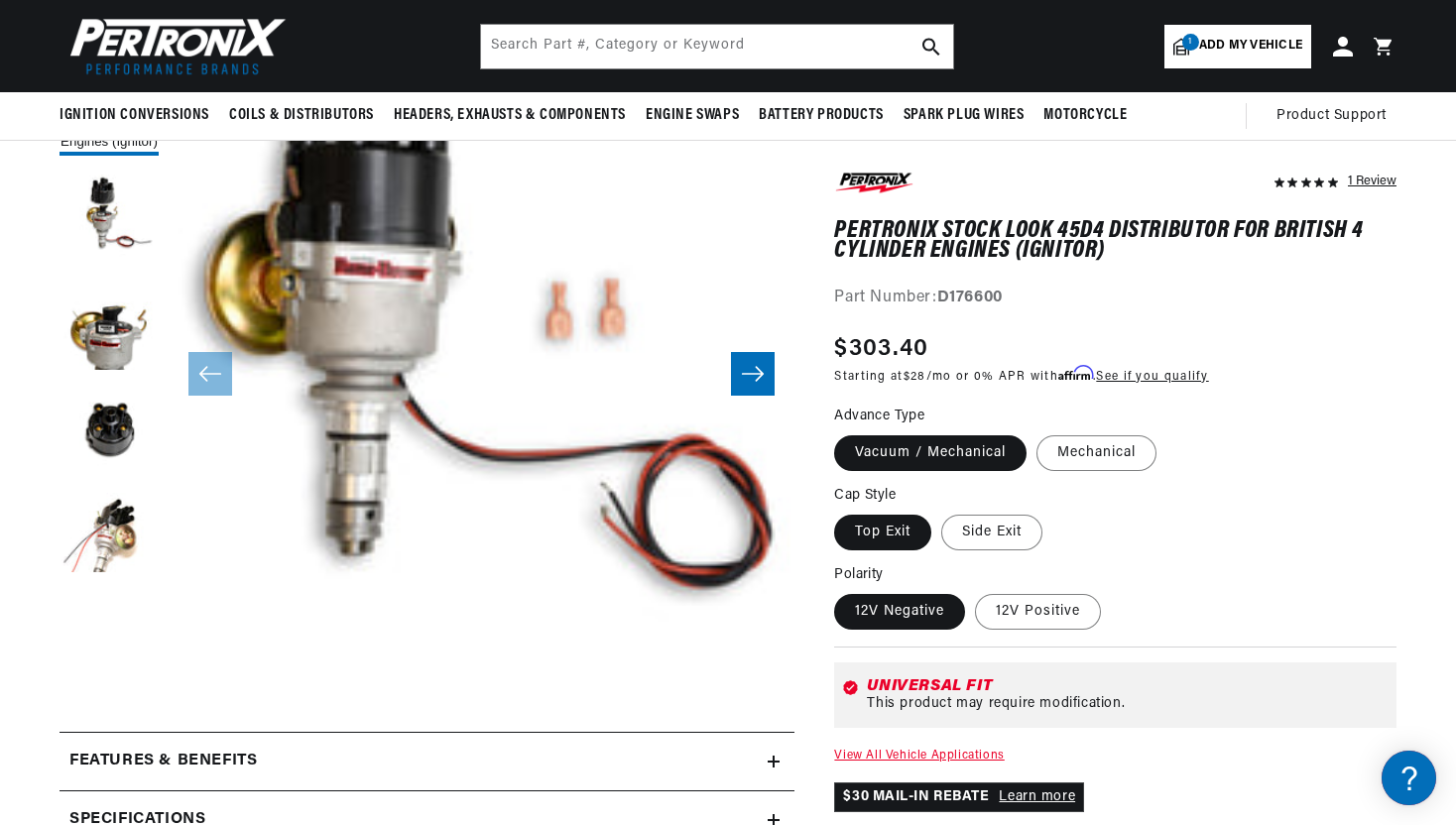 scroll, scrollTop: 0, scrollLeft: 0, axis: both 